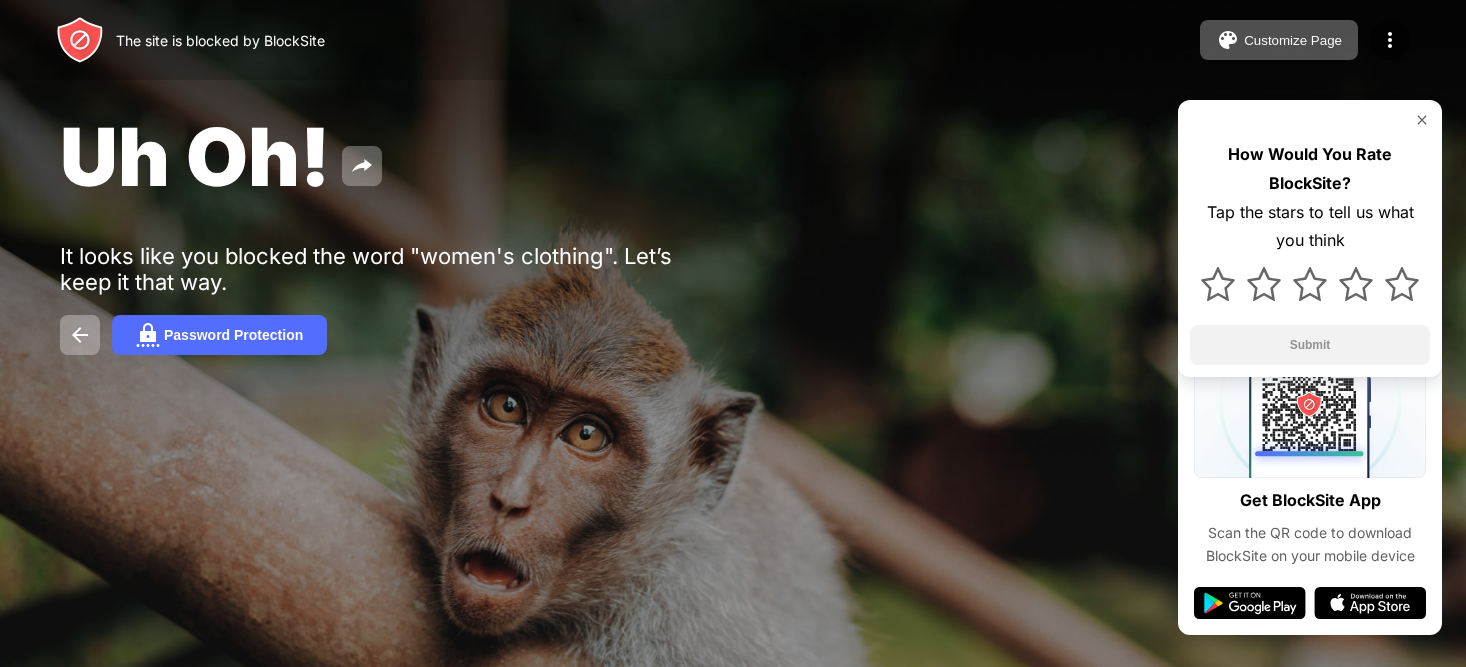 scroll, scrollTop: 0, scrollLeft: 0, axis: both 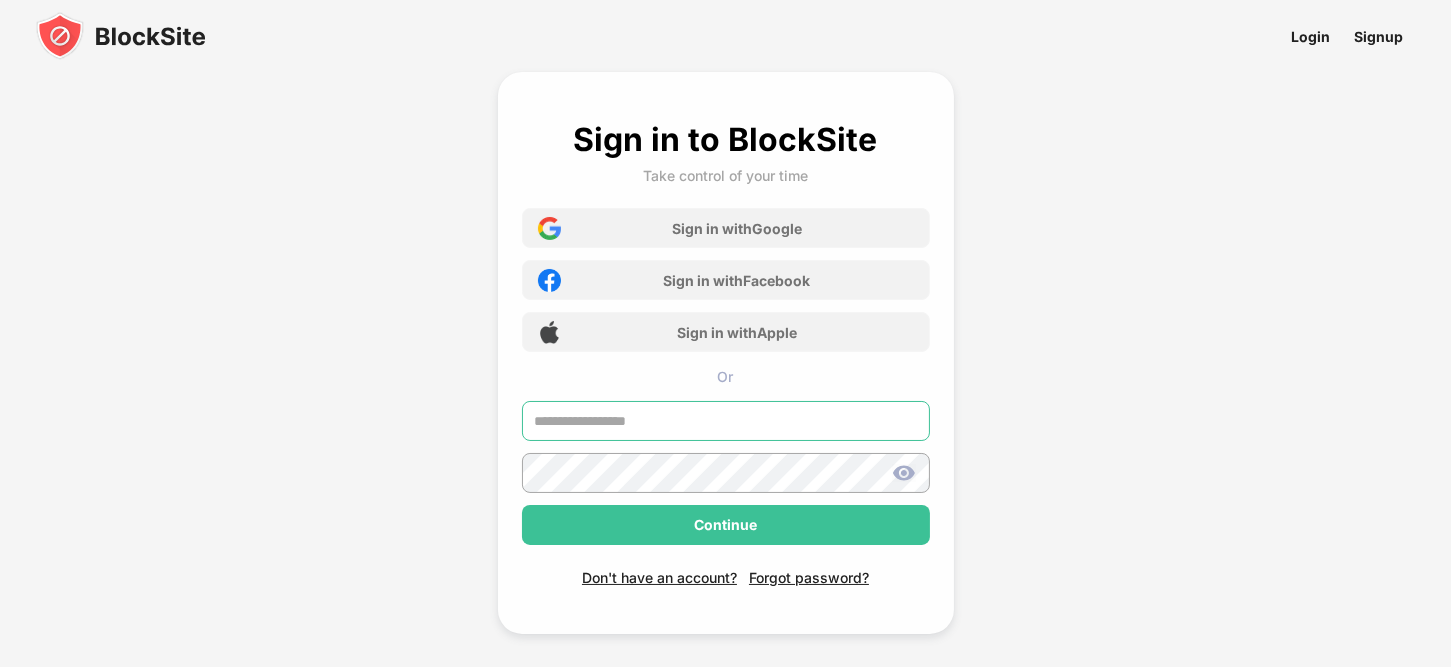 click at bounding box center (726, 421) 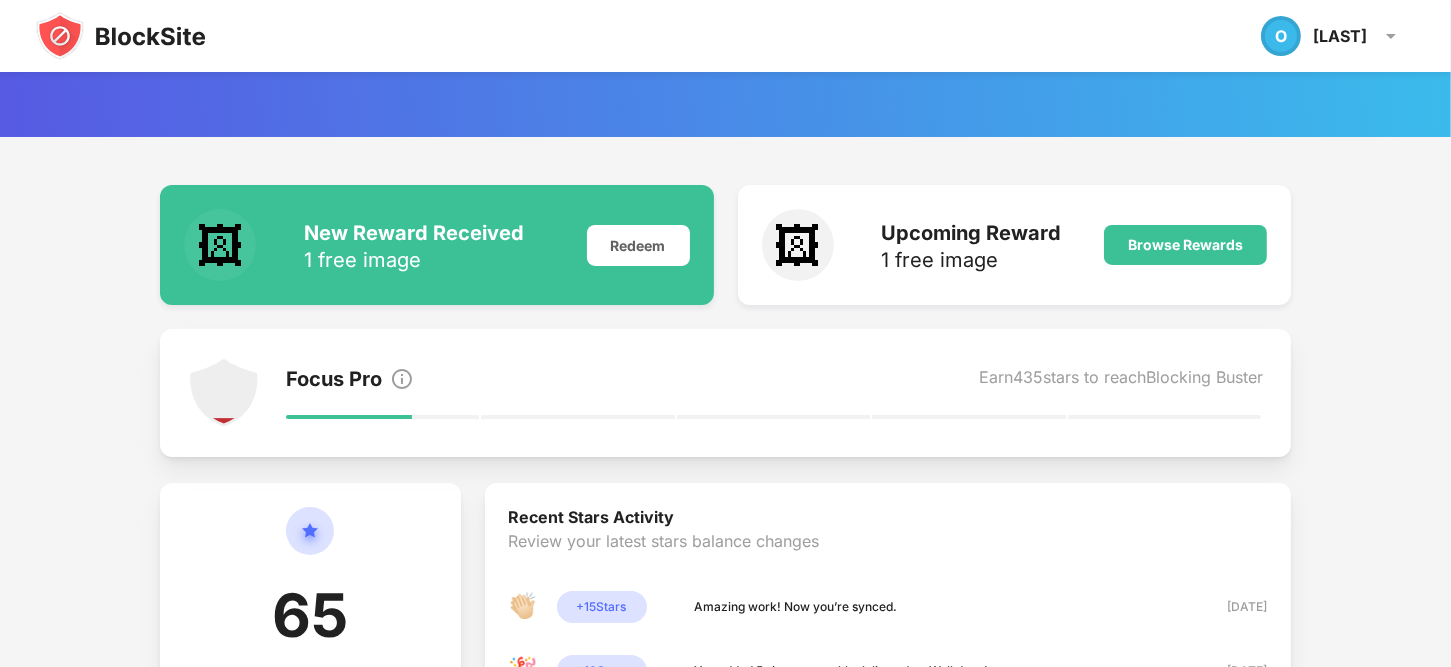 scroll, scrollTop: 0, scrollLeft: 0, axis: both 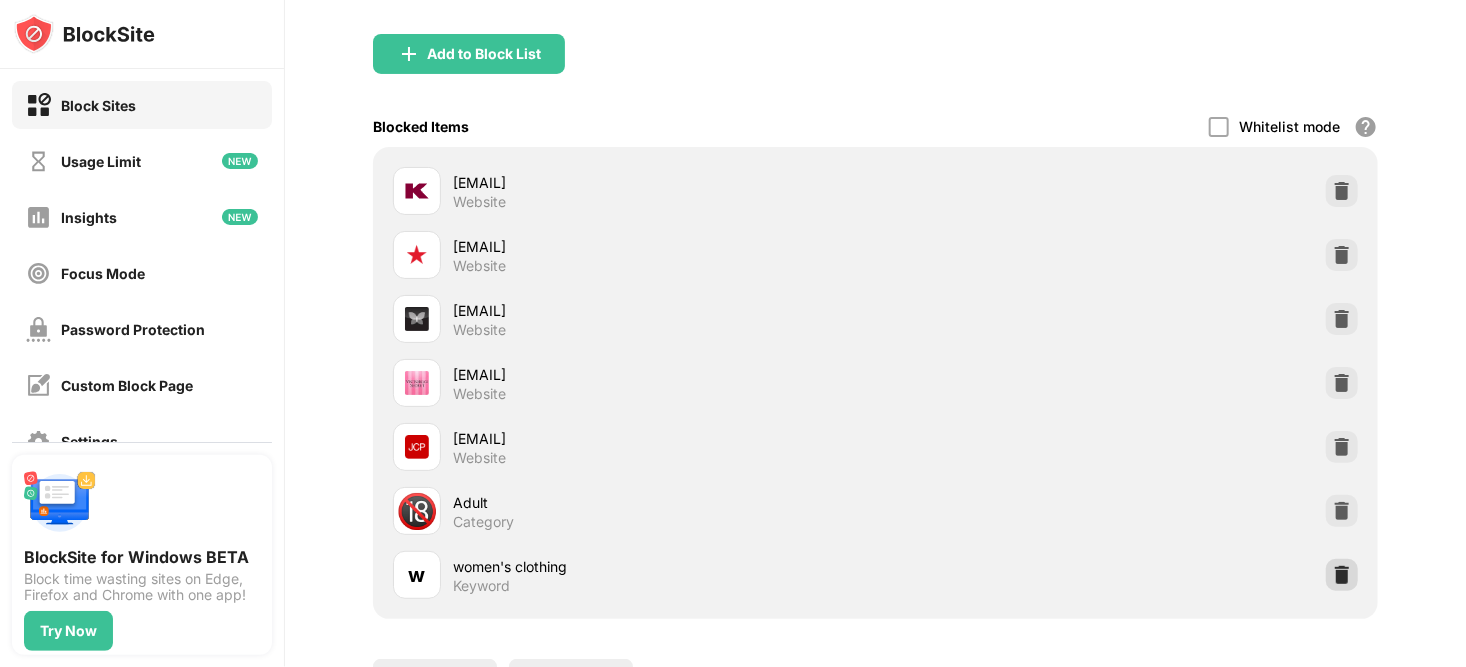 click at bounding box center (1342, 575) 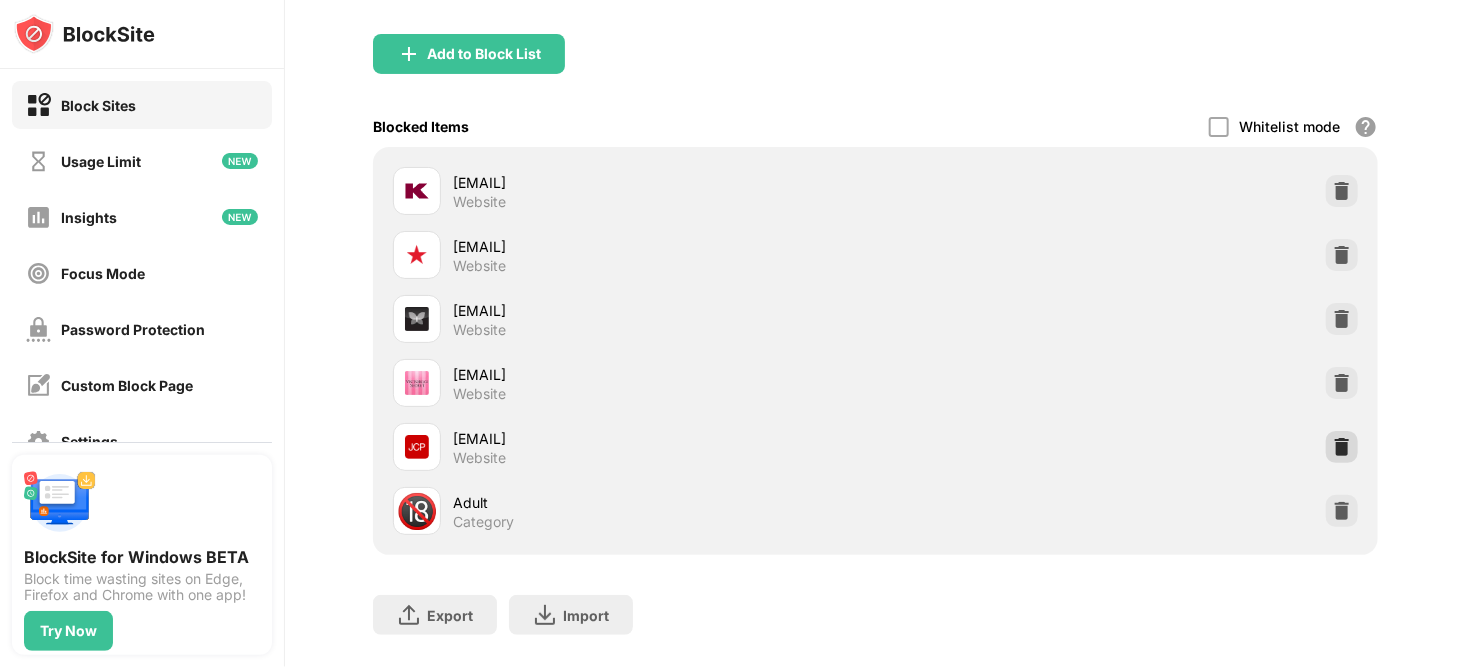 click at bounding box center [1342, 447] 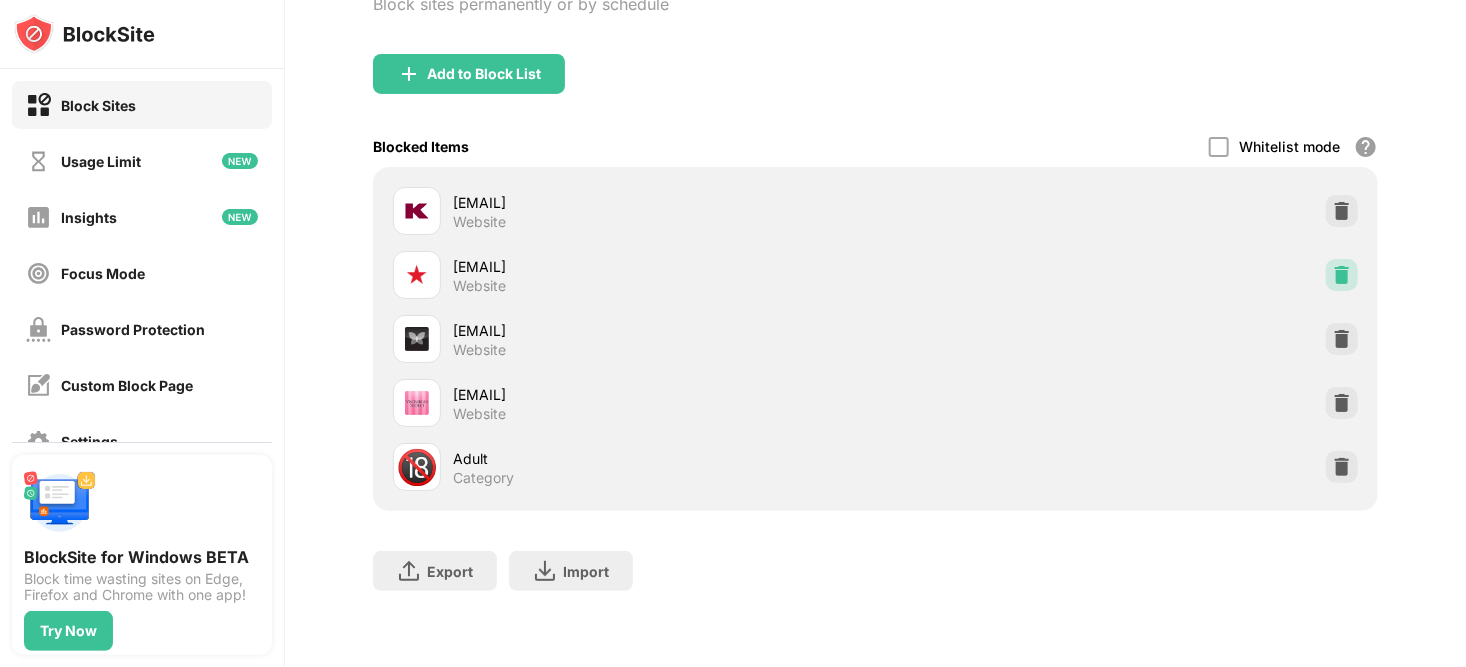 click at bounding box center [1342, 275] 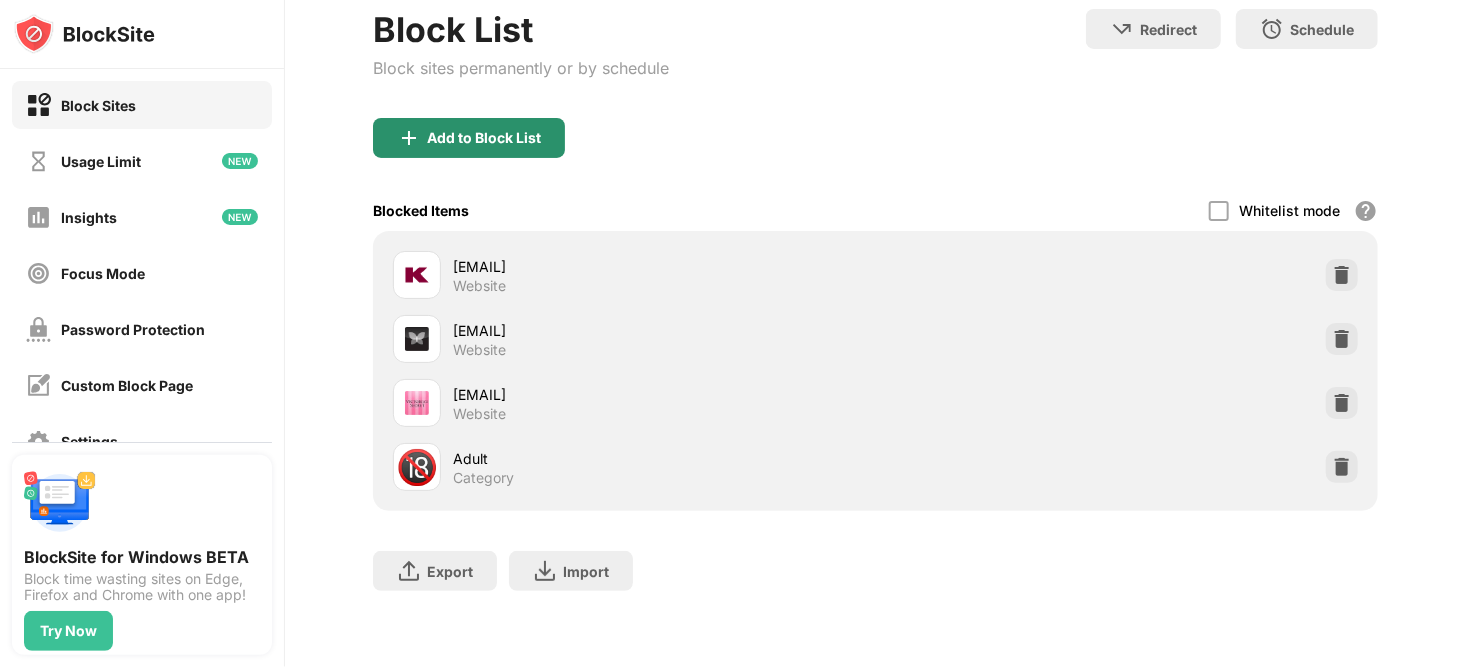 click on "Add to Block List" at bounding box center [469, 138] 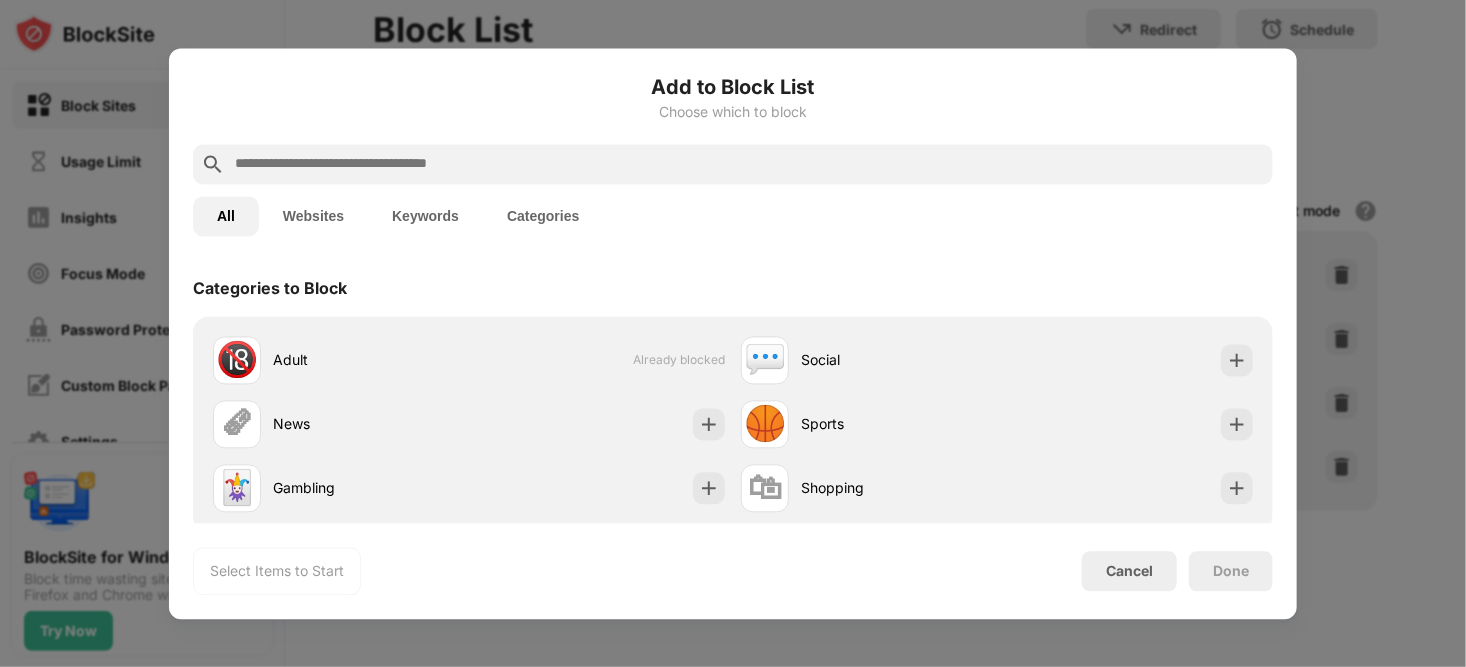click at bounding box center [749, 164] 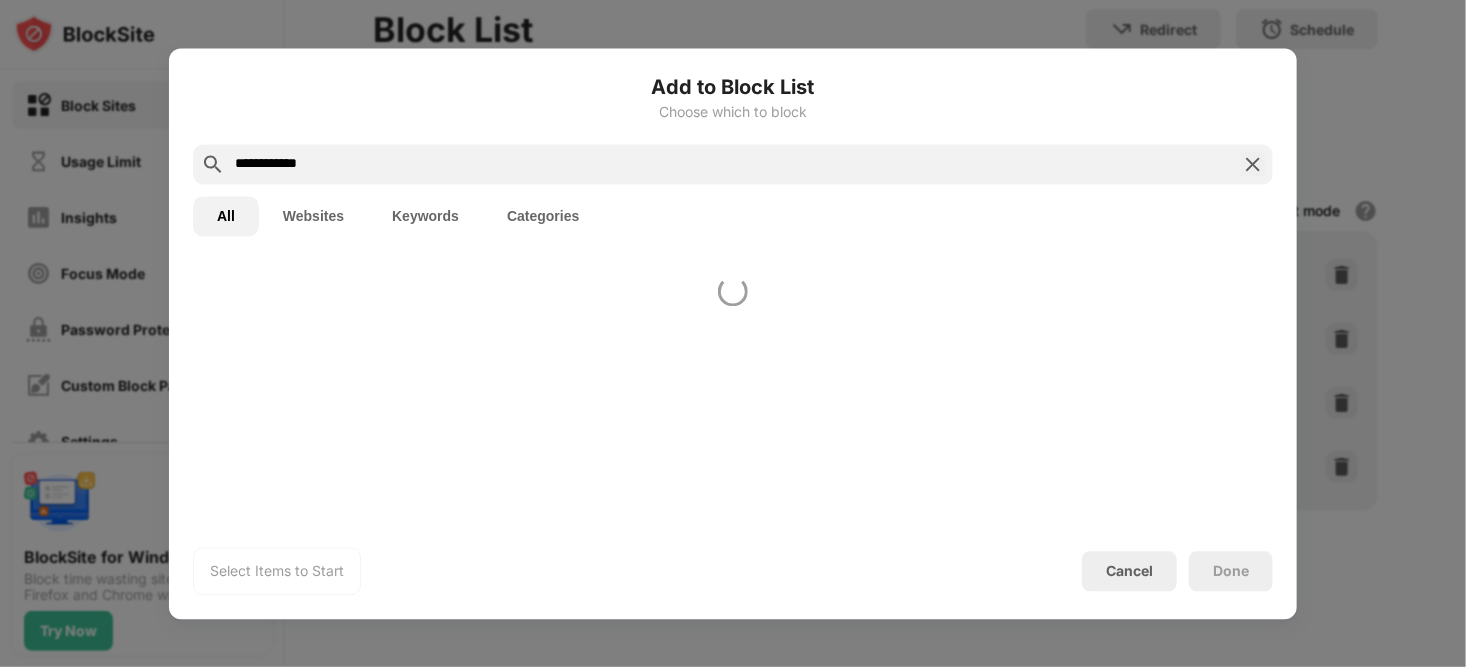 type on "**********" 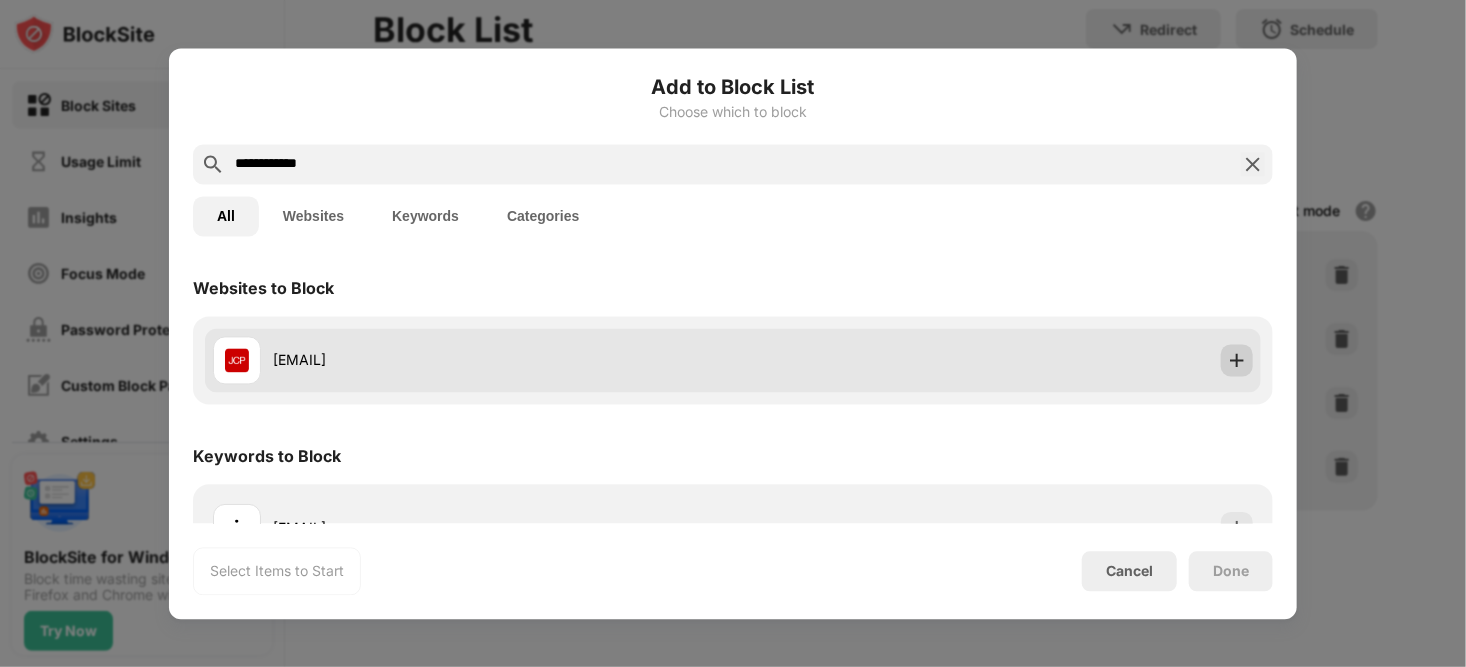 click at bounding box center (1237, 360) 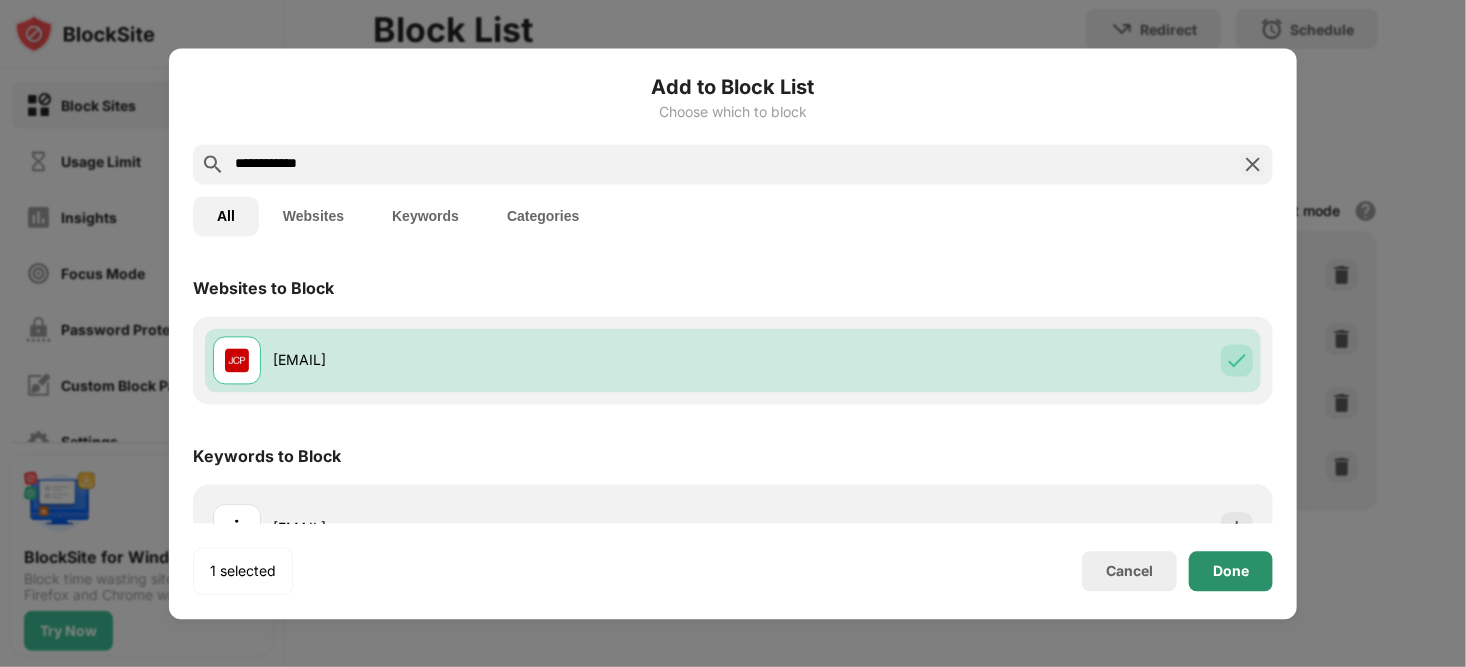 click on "Done" at bounding box center (1231, 571) 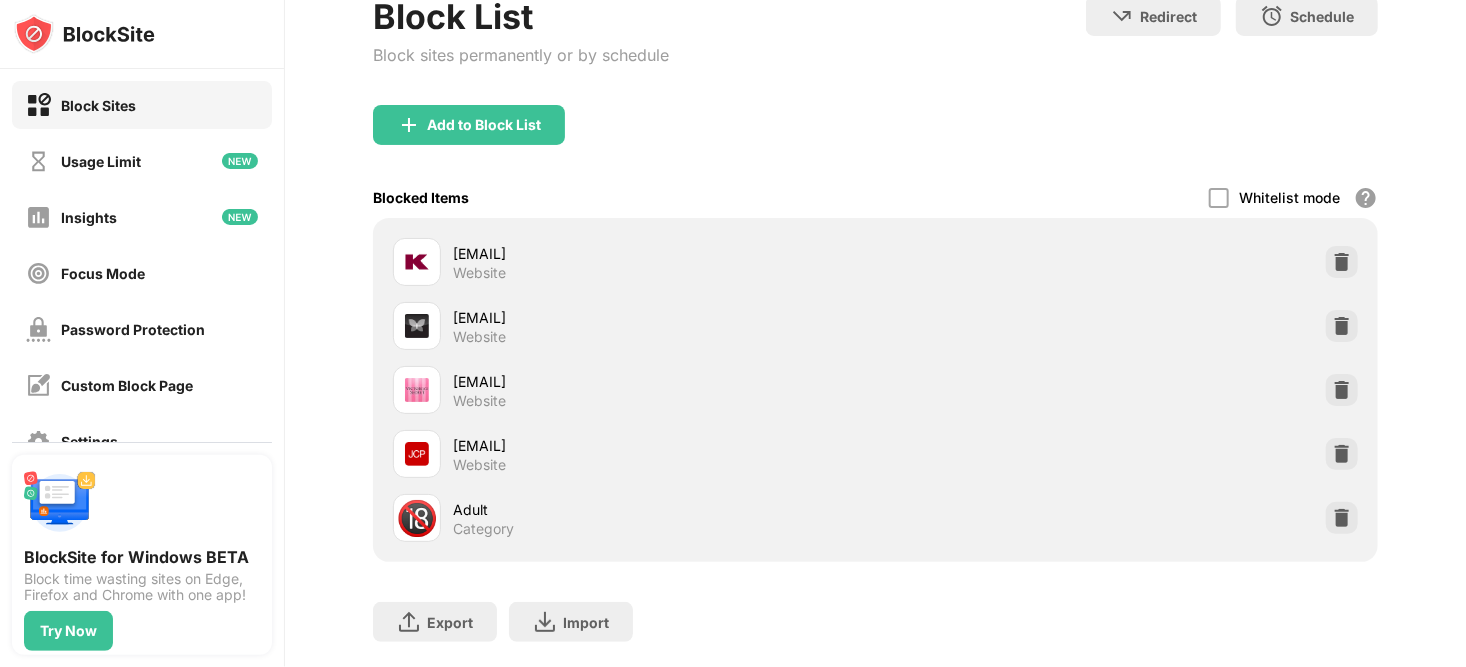 scroll, scrollTop: 193, scrollLeft: 0, axis: vertical 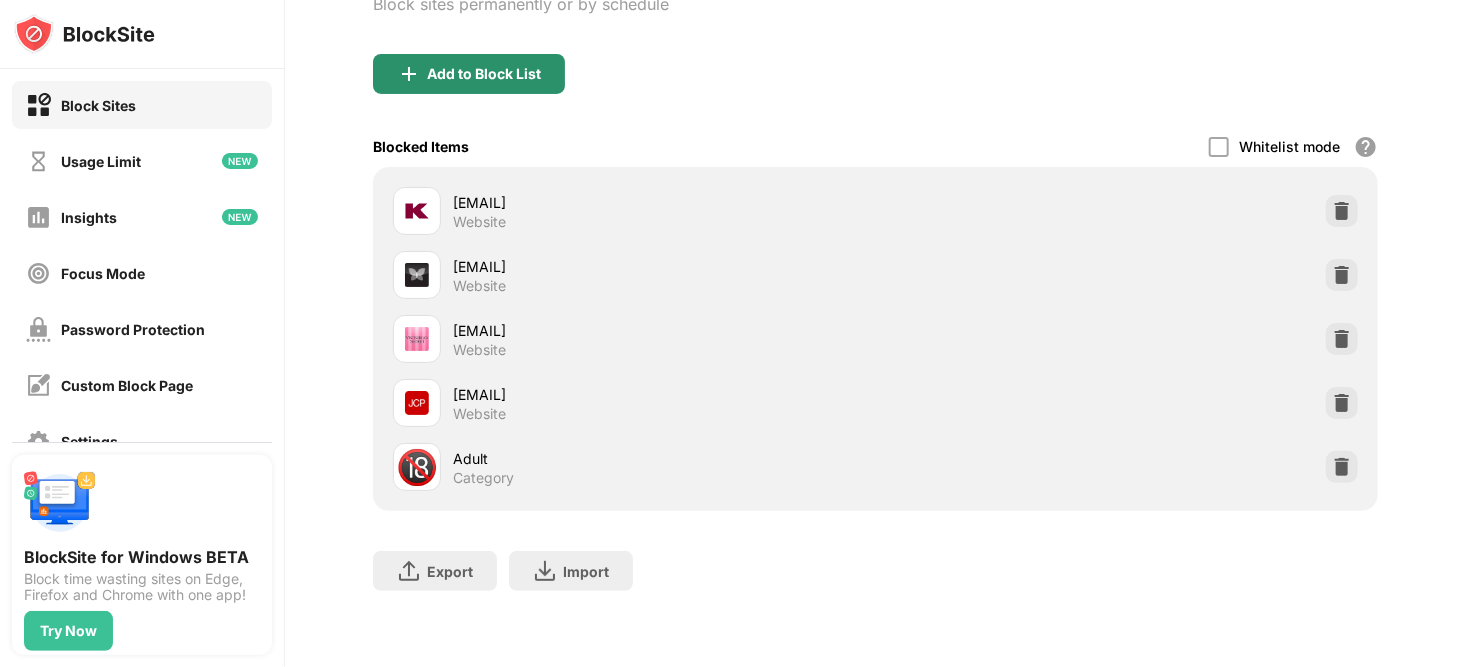 click on "Add to Block List" at bounding box center [484, 74] 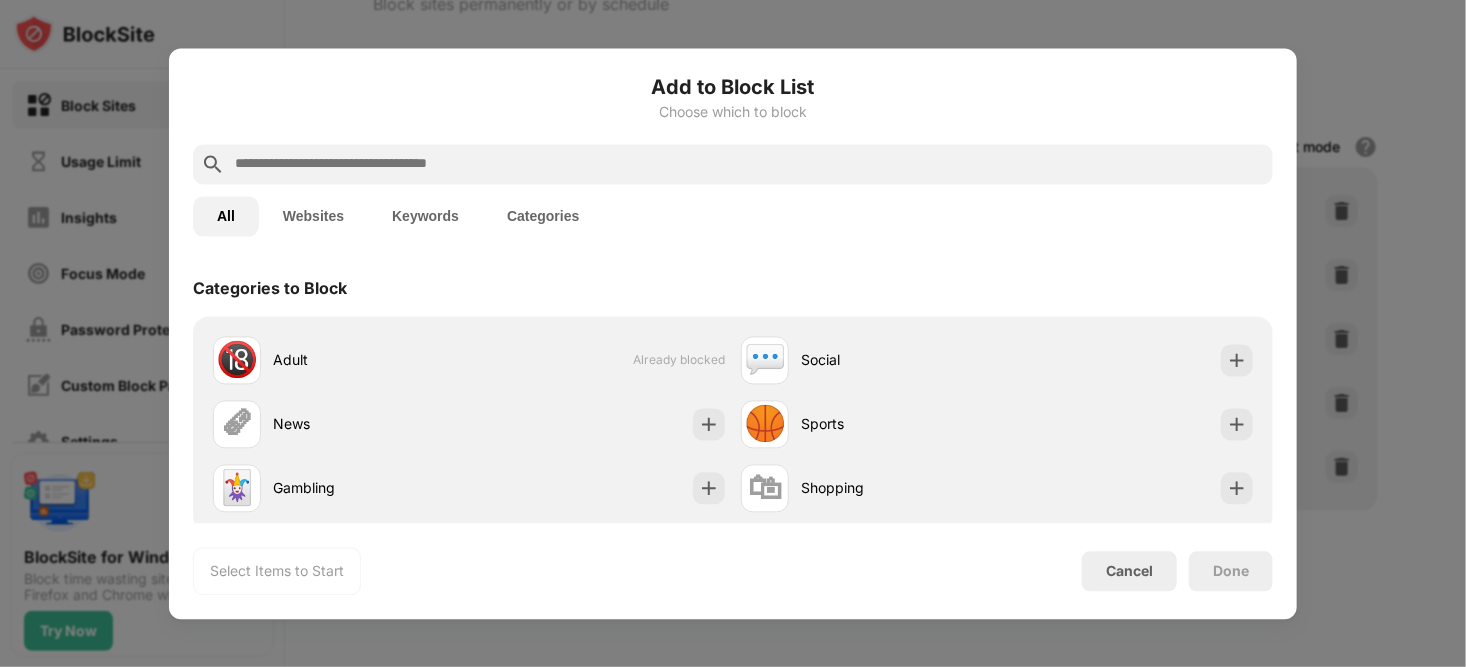 click at bounding box center [749, 164] 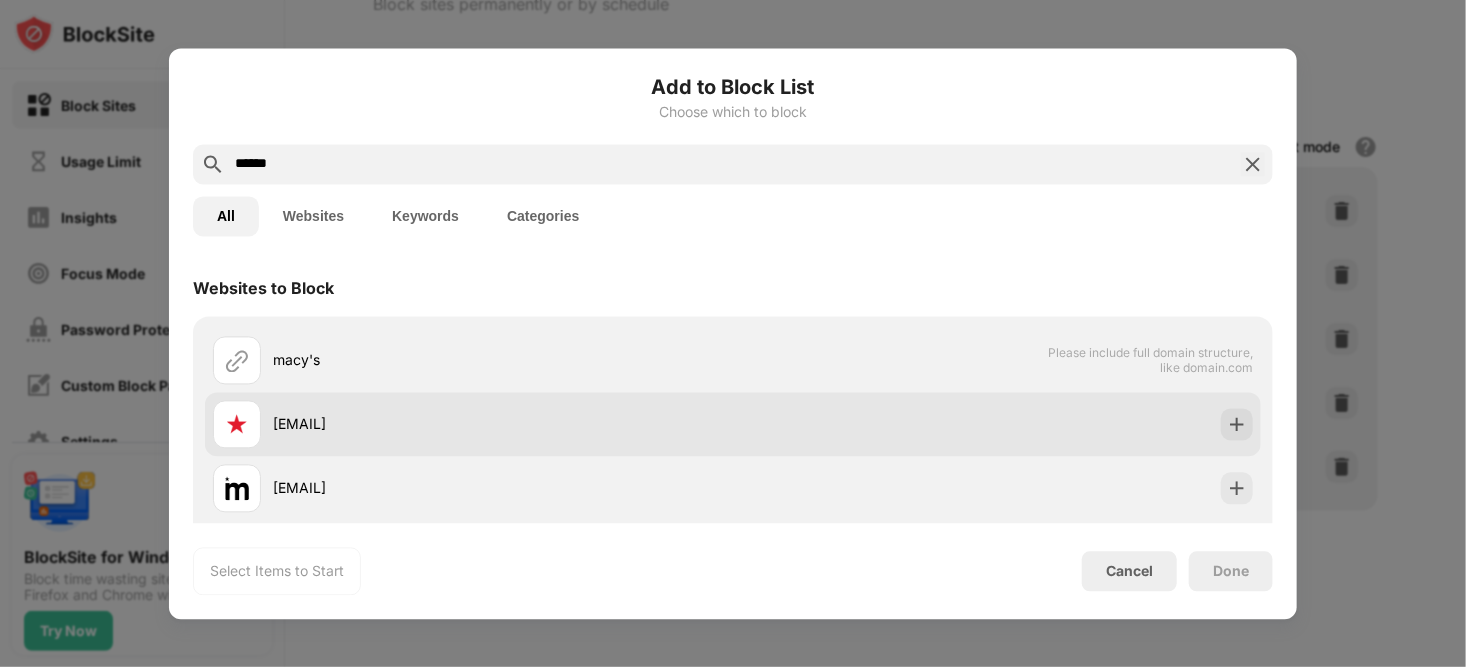 type on "******" 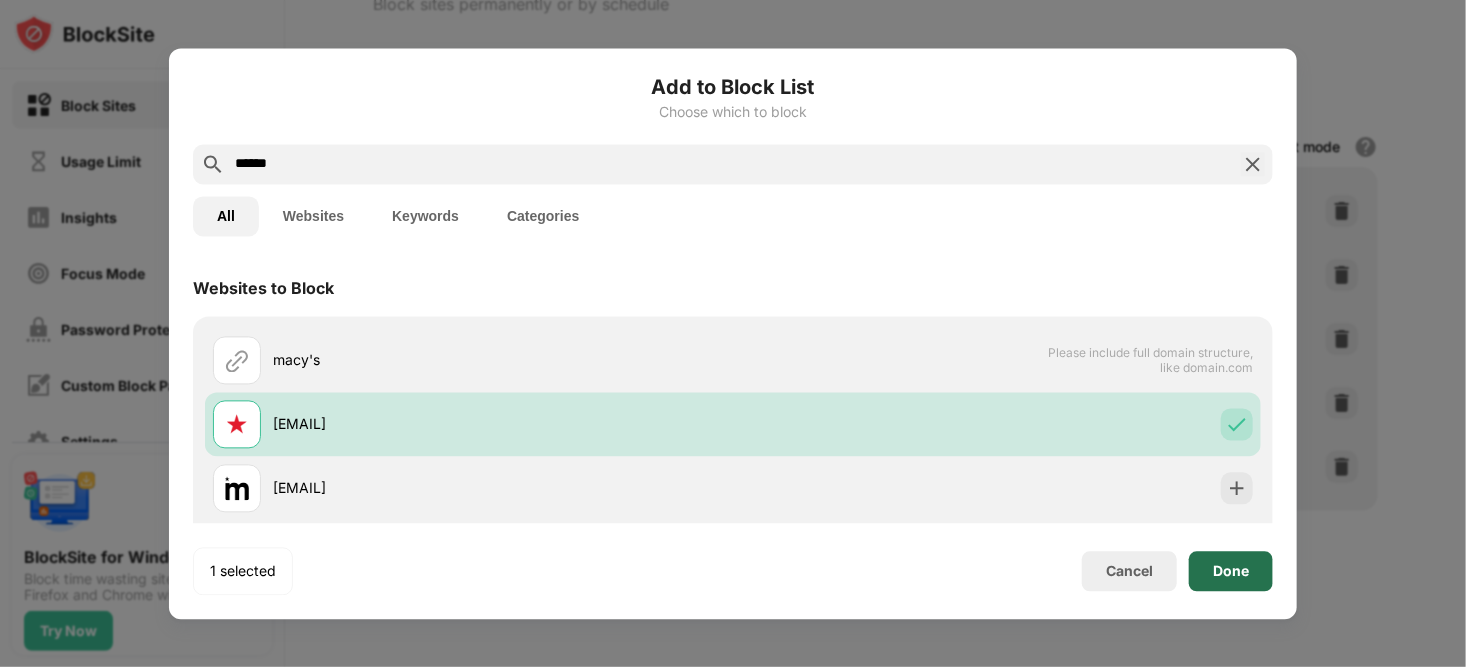 click on "Done" at bounding box center [1231, 571] 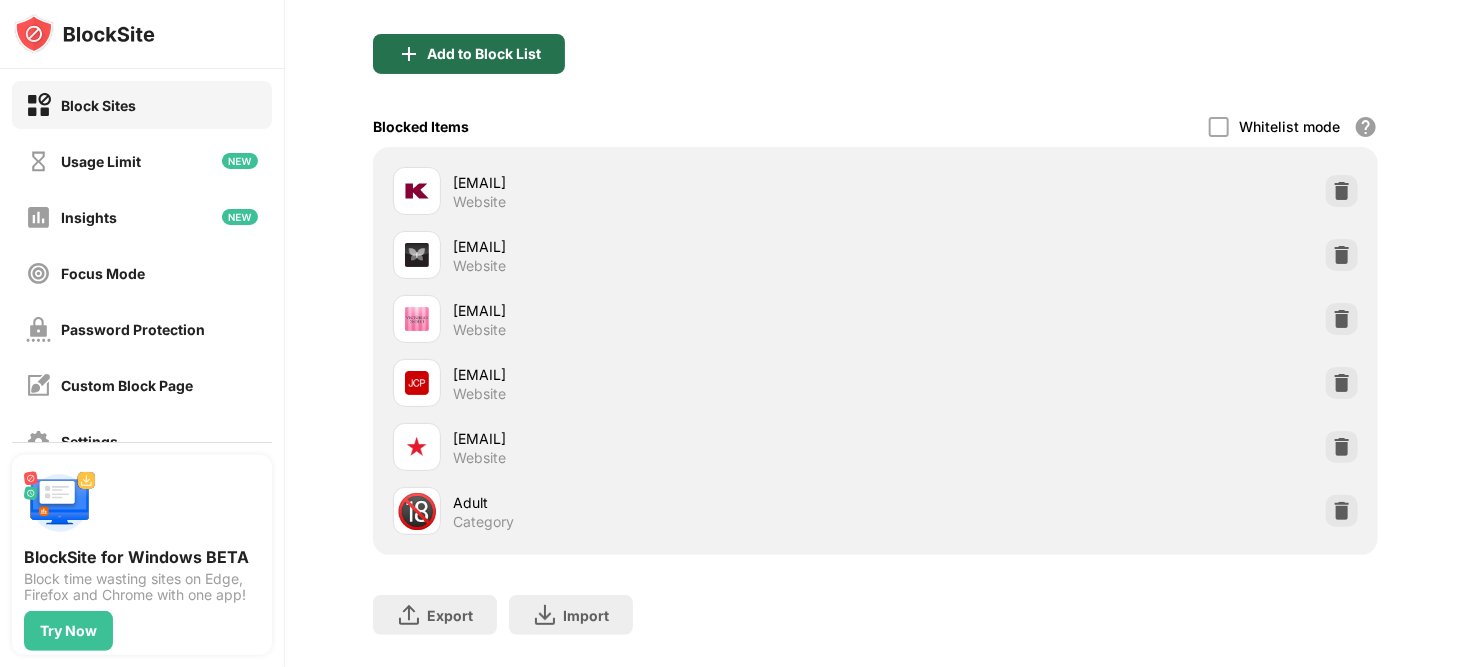 click on "Add to Block List" at bounding box center [469, 54] 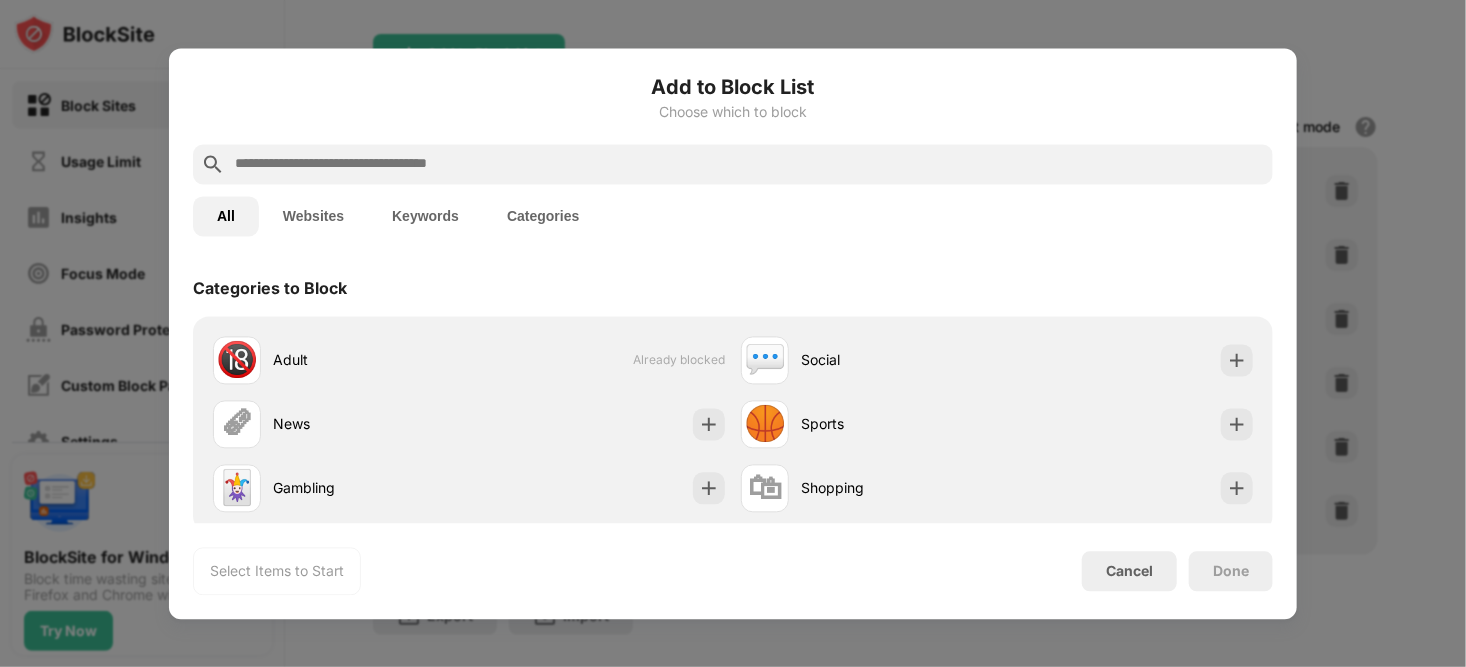 click on "Categories" at bounding box center [543, 216] 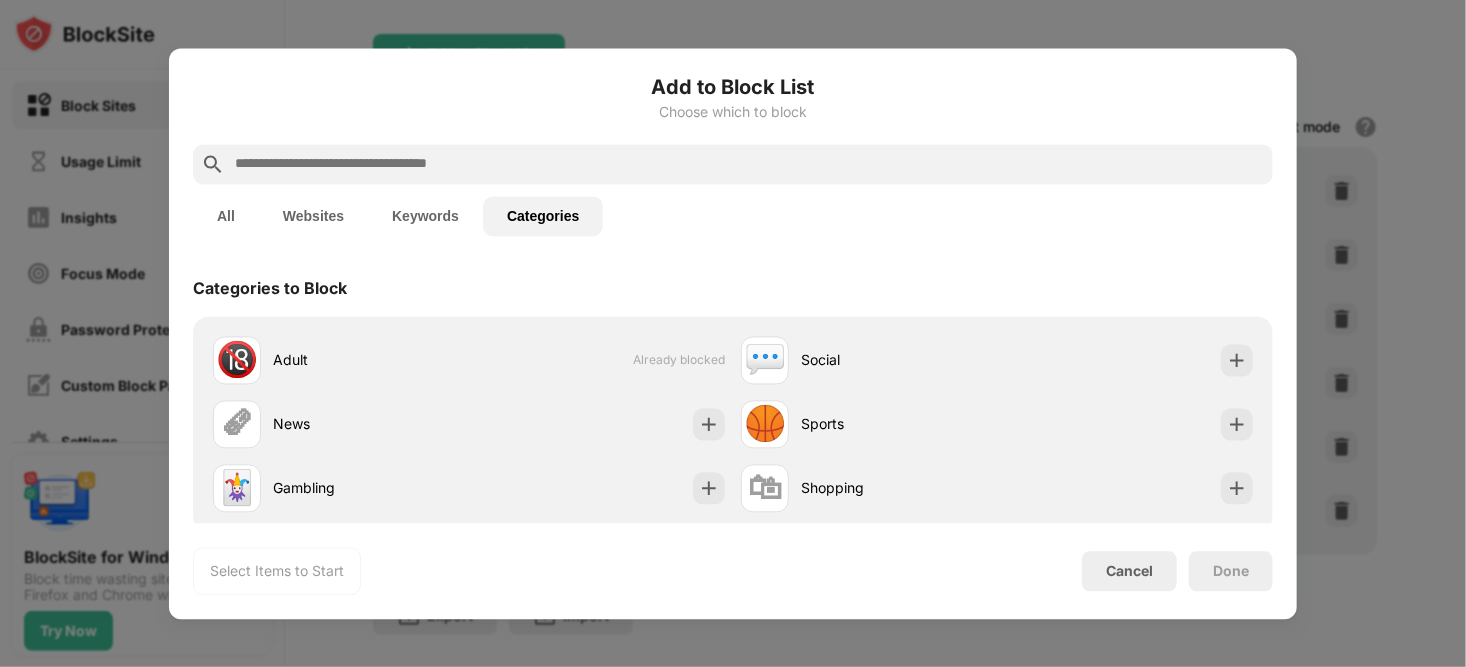 click at bounding box center [749, 164] 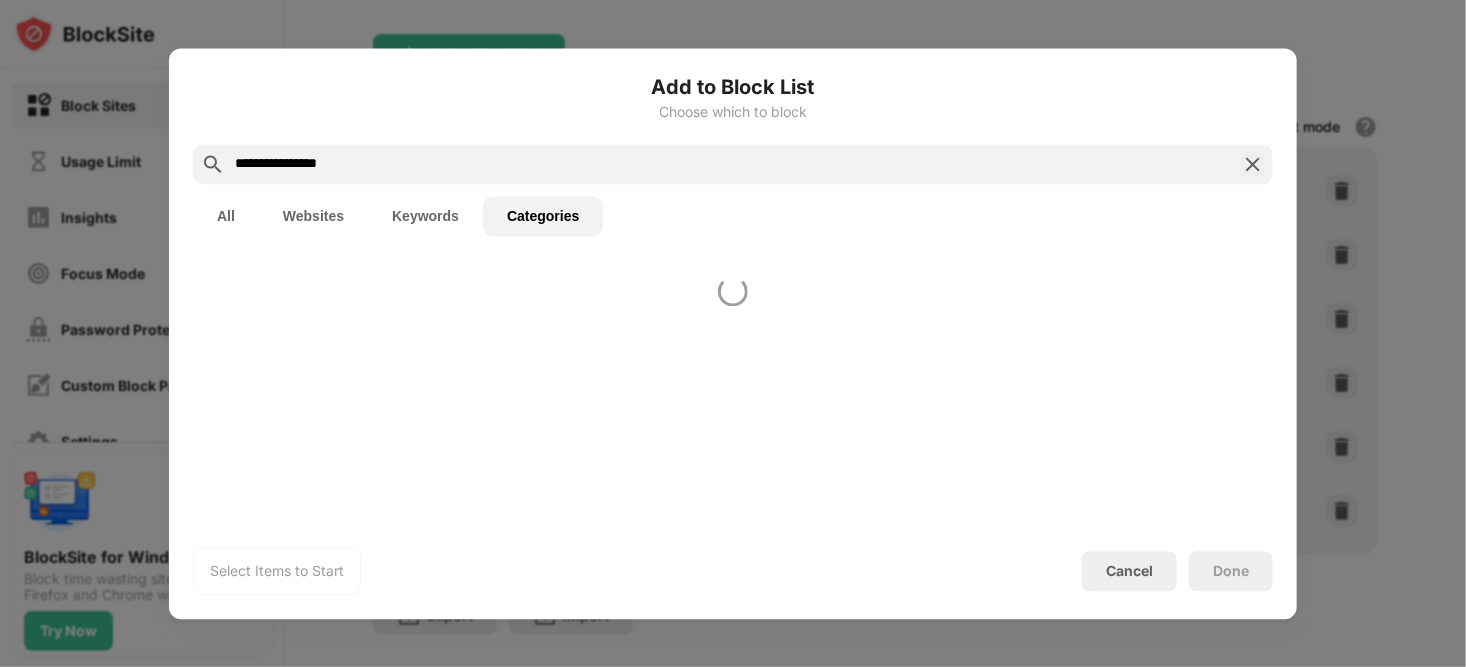 type on "**********" 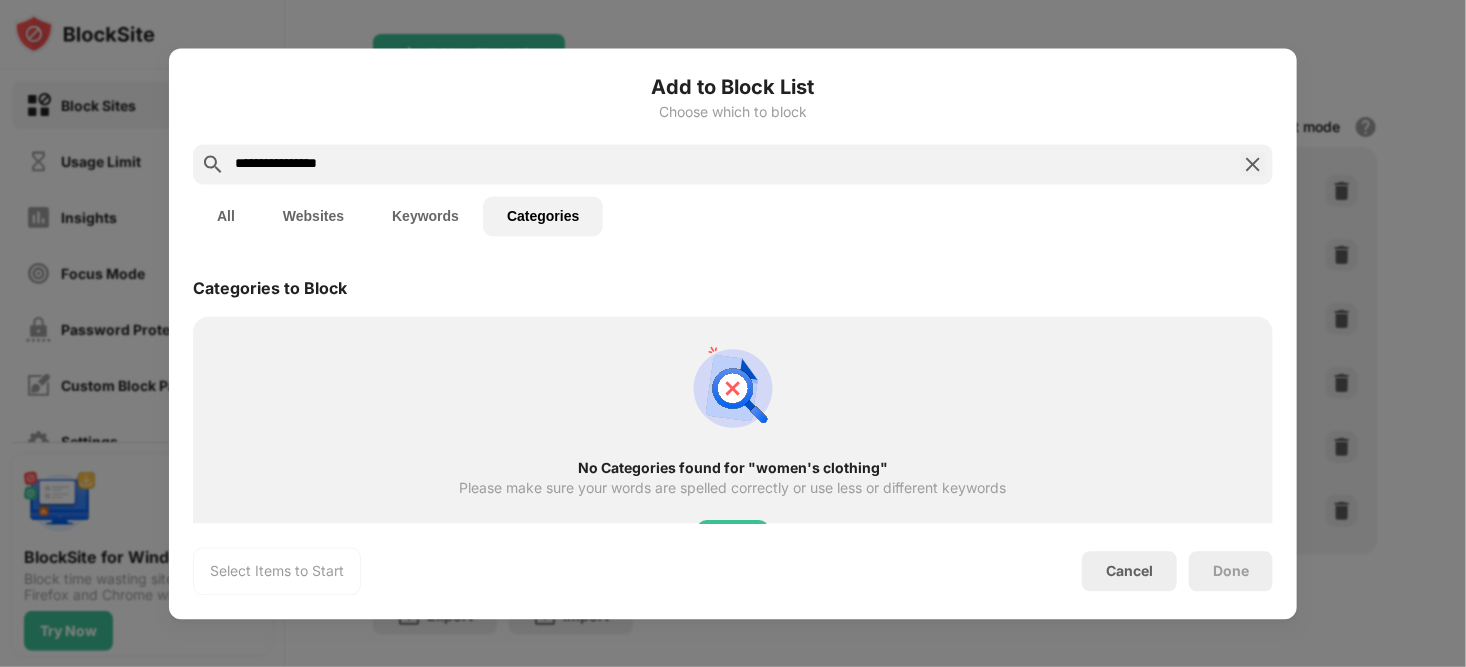 click on "Keywords" at bounding box center (425, 216) 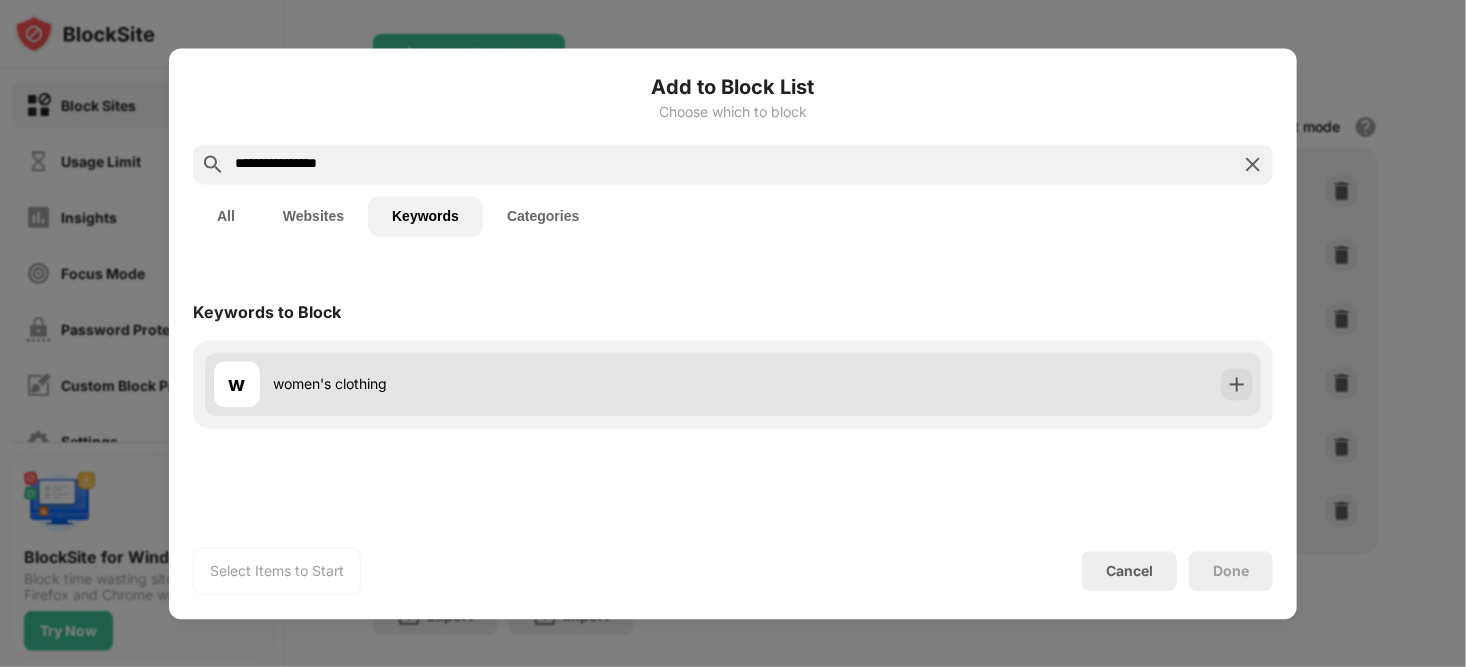 click on "women's clothing" at bounding box center [503, 384] 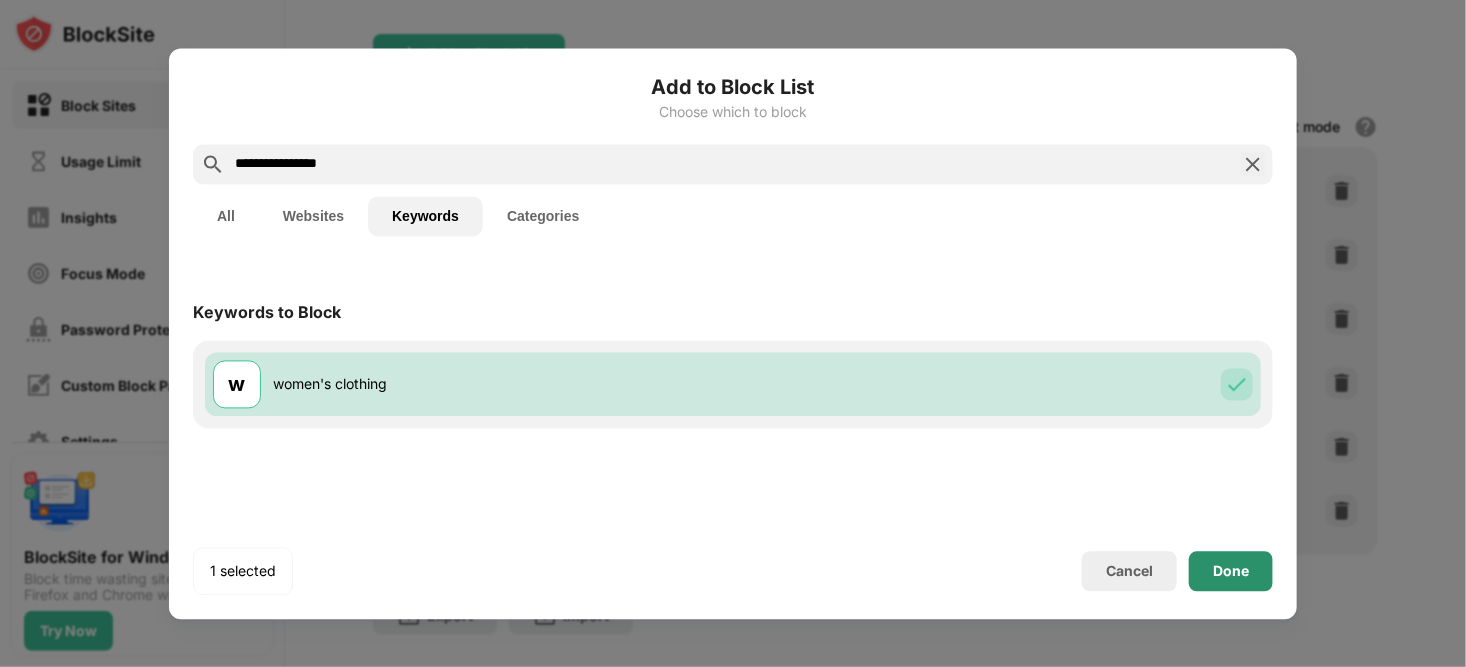 click on "Done" at bounding box center (1231, 571) 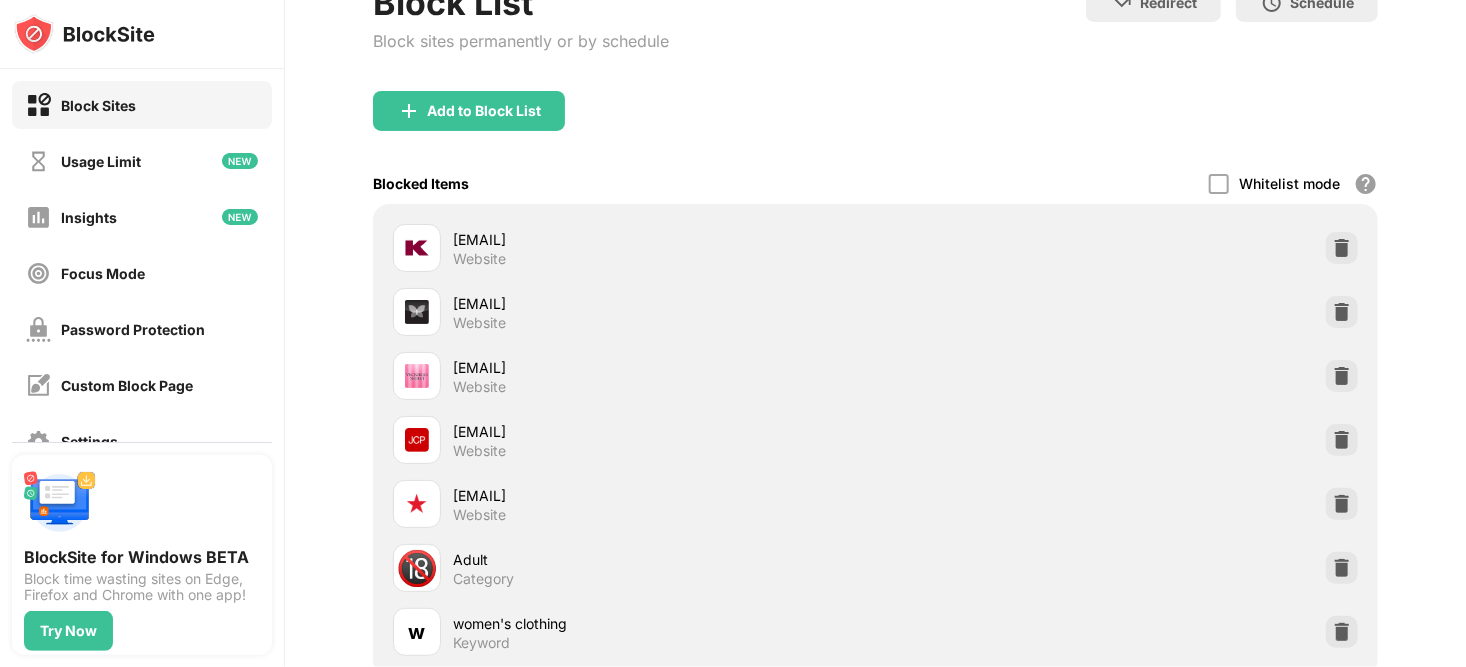 scroll, scrollTop: 0, scrollLeft: 0, axis: both 